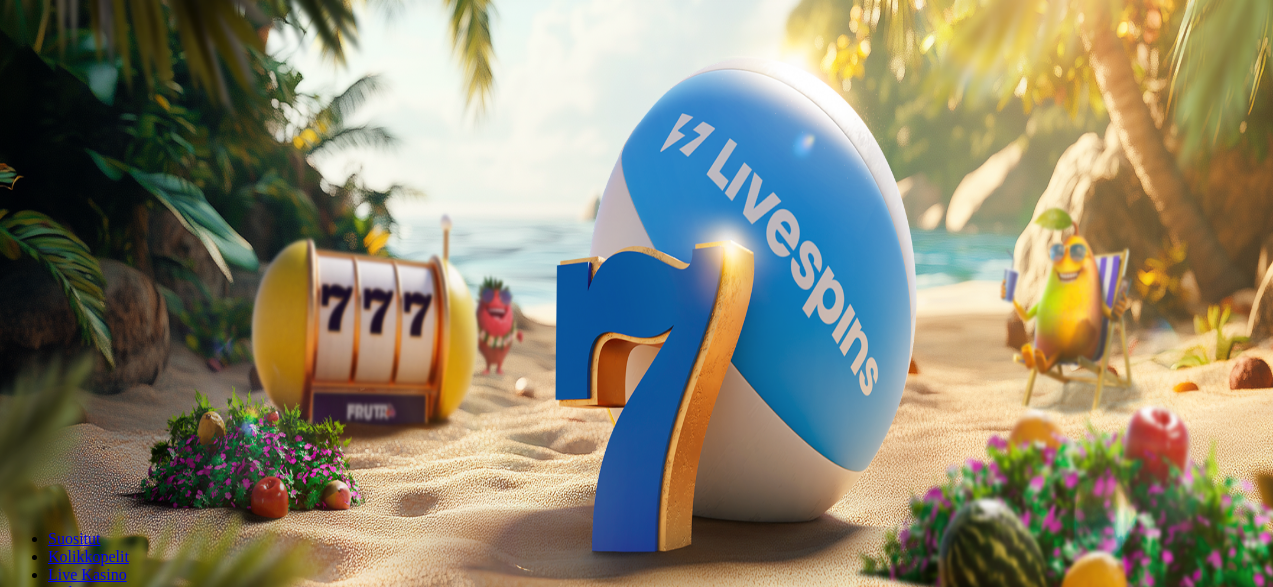 scroll, scrollTop: 0, scrollLeft: 0, axis: both 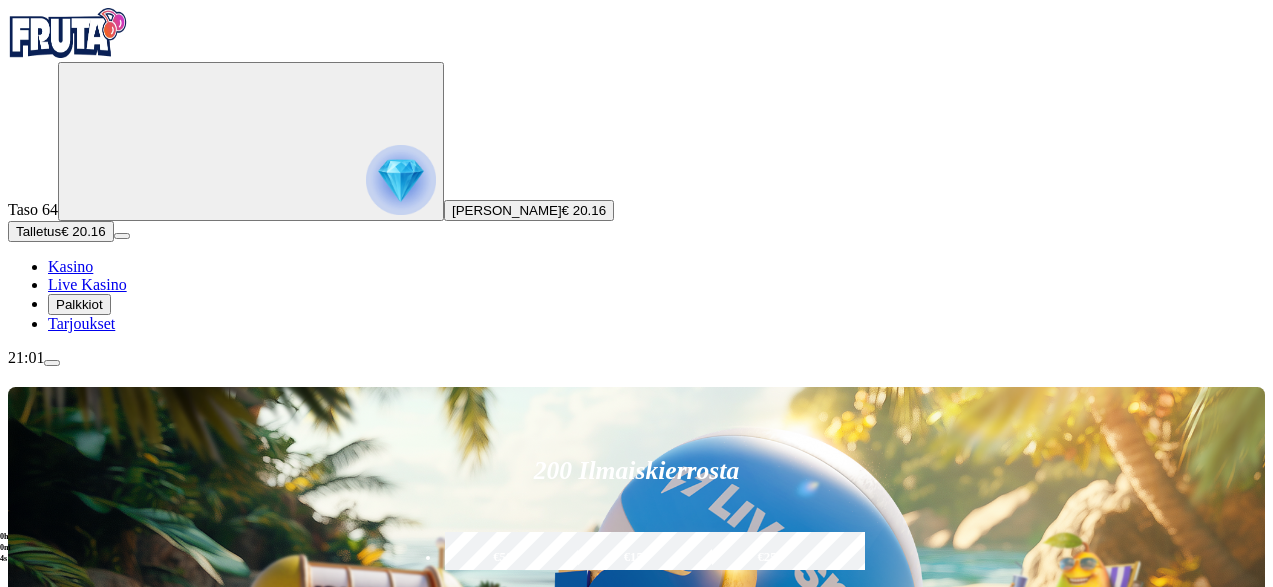 click on "Pelaa nyt" at bounding box center (77, 1210) 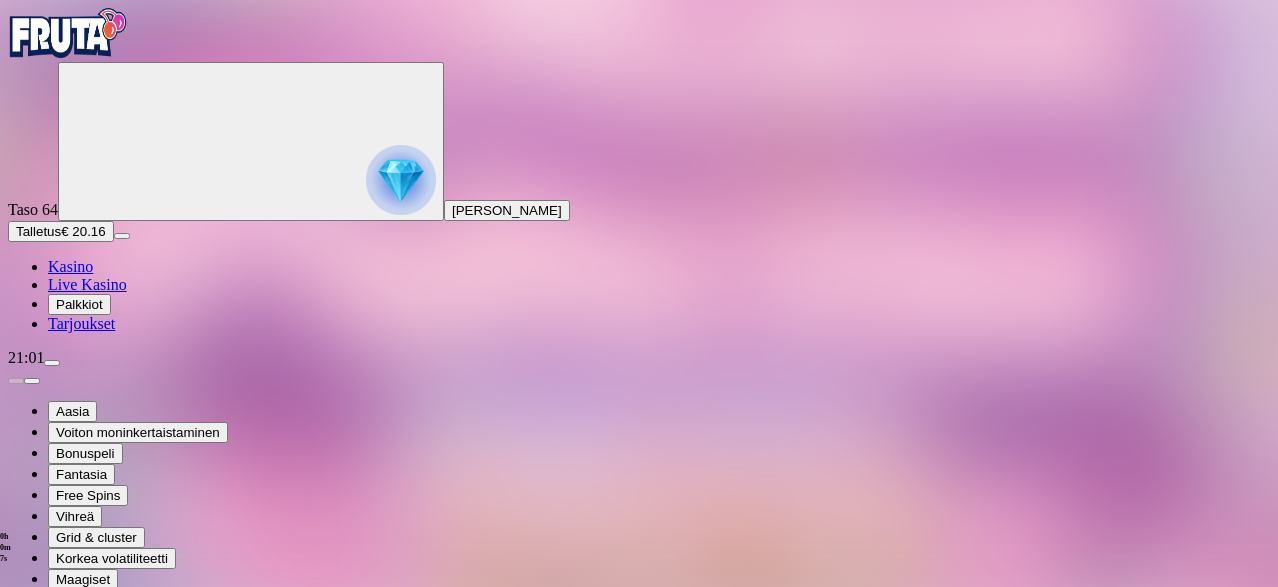 click at bounding box center (48, 862) 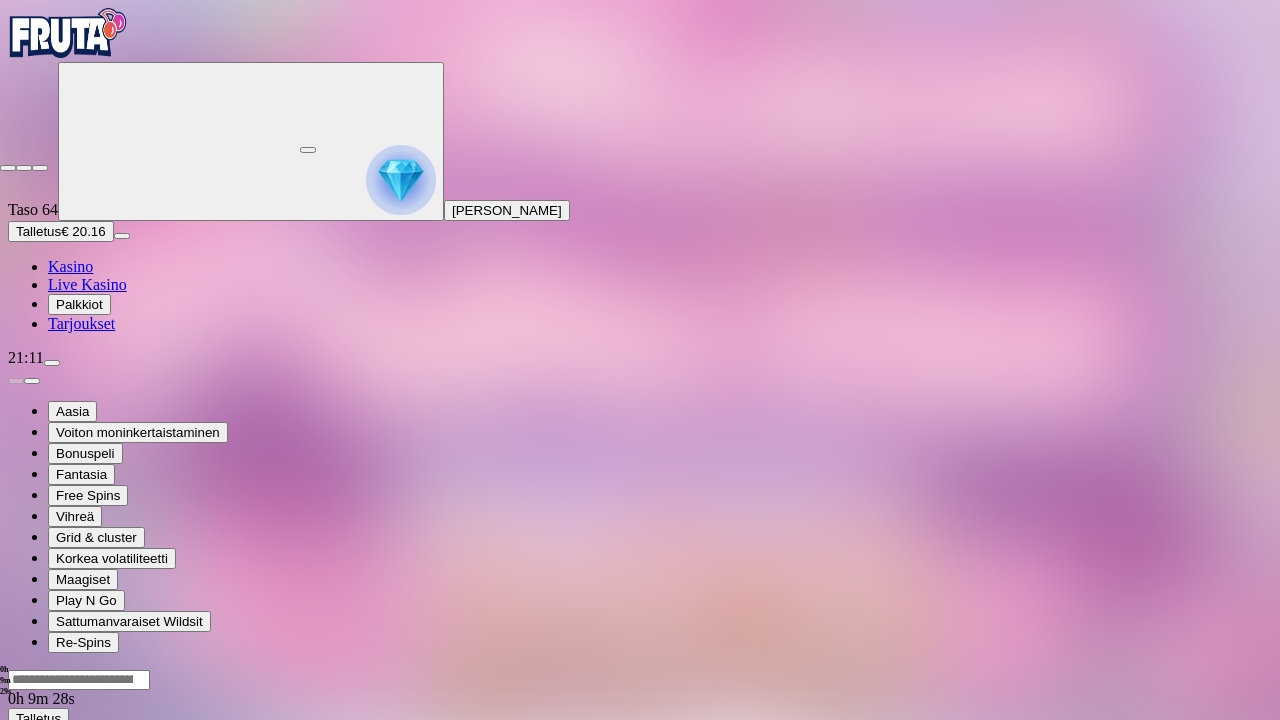 click at bounding box center [8, 168] 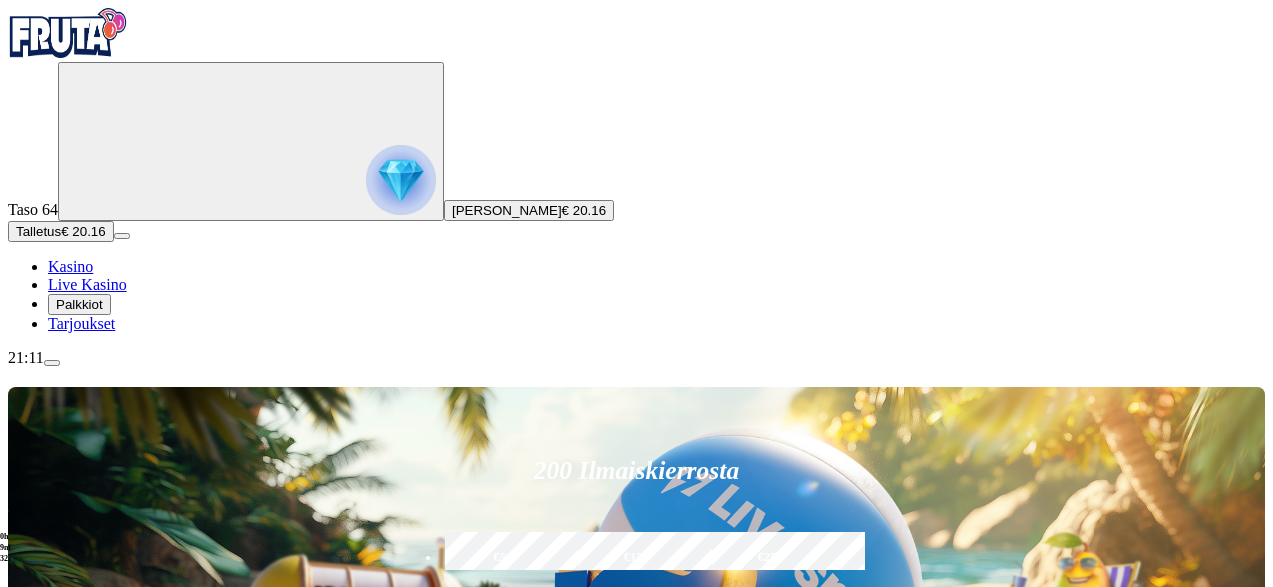 drag, startPoint x: 755, startPoint y: 164, endPoint x: 633, endPoint y: 168, distance: 122.06556 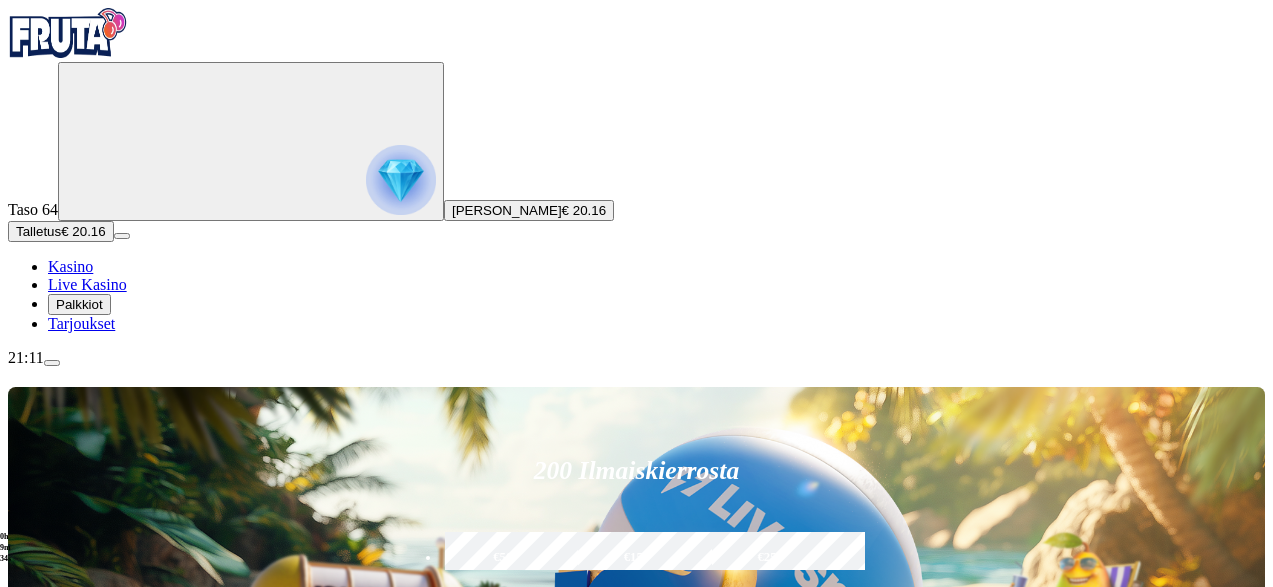 type on "**" 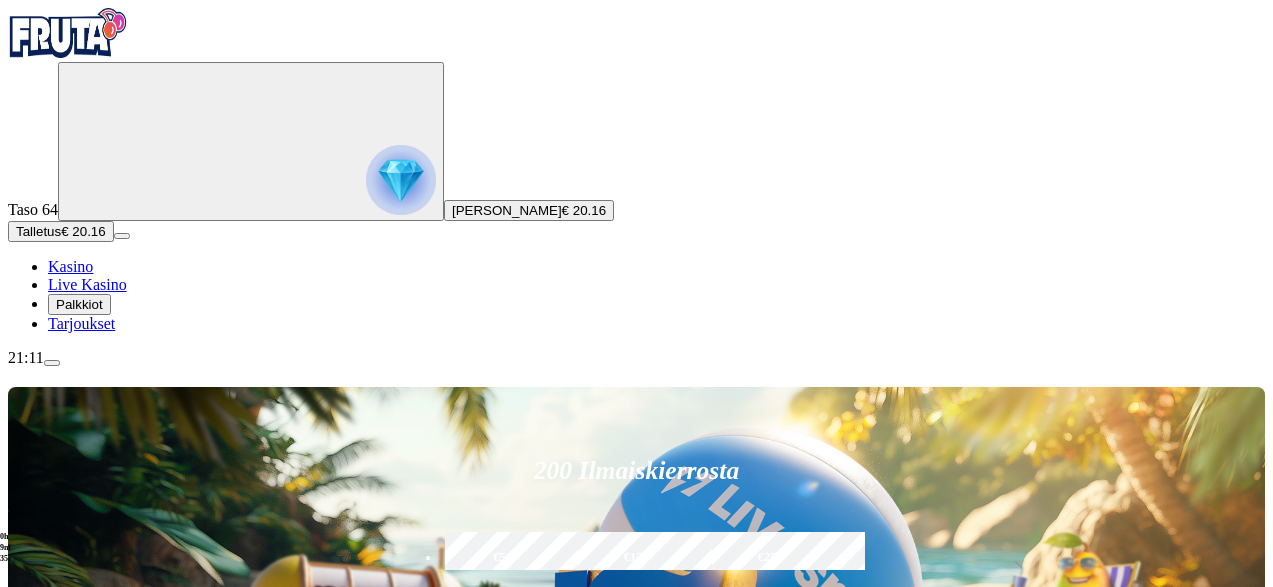 click on "Talleta ja pelaa" at bounding box center (485, 680) 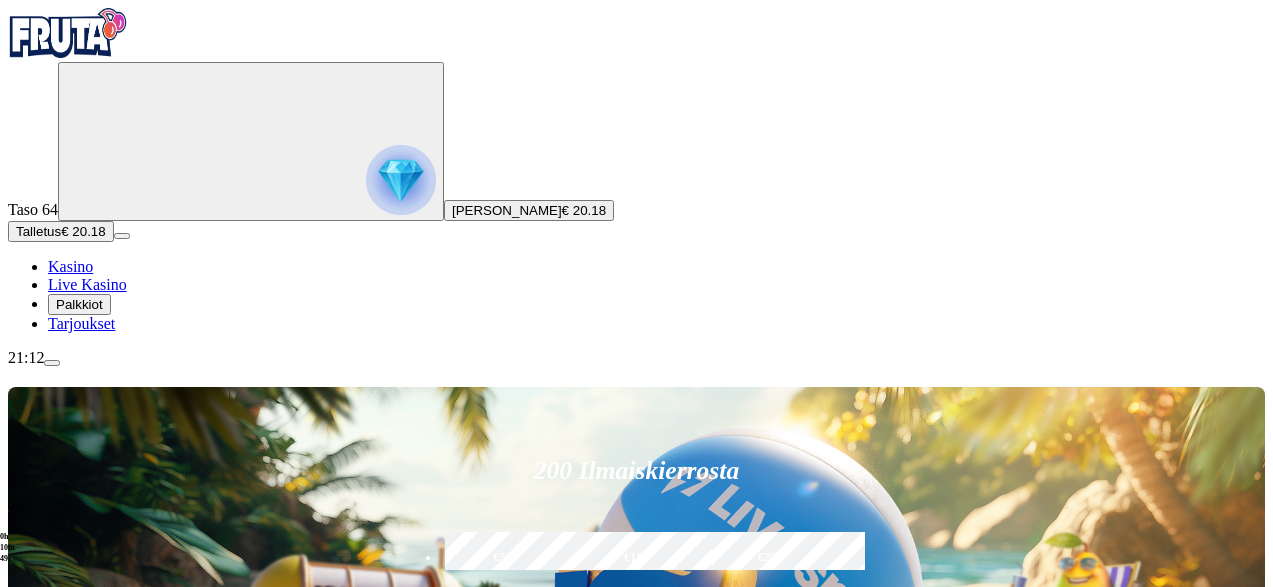 scroll, scrollTop: 100, scrollLeft: 0, axis: vertical 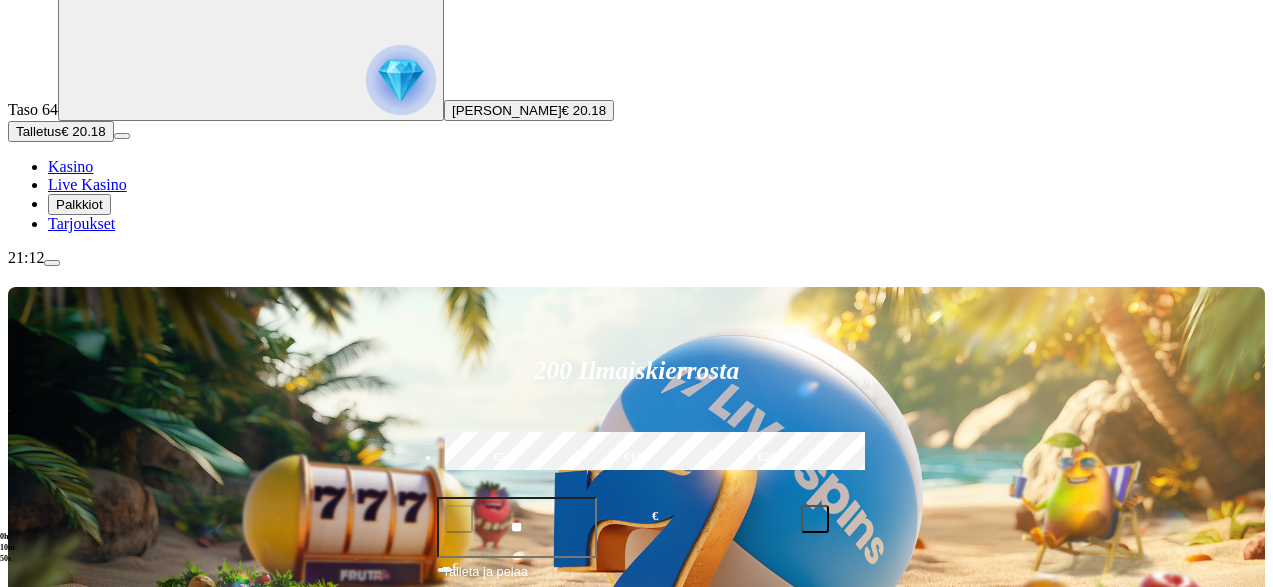 click on "Pelaa nyt" at bounding box center (77, 1110) 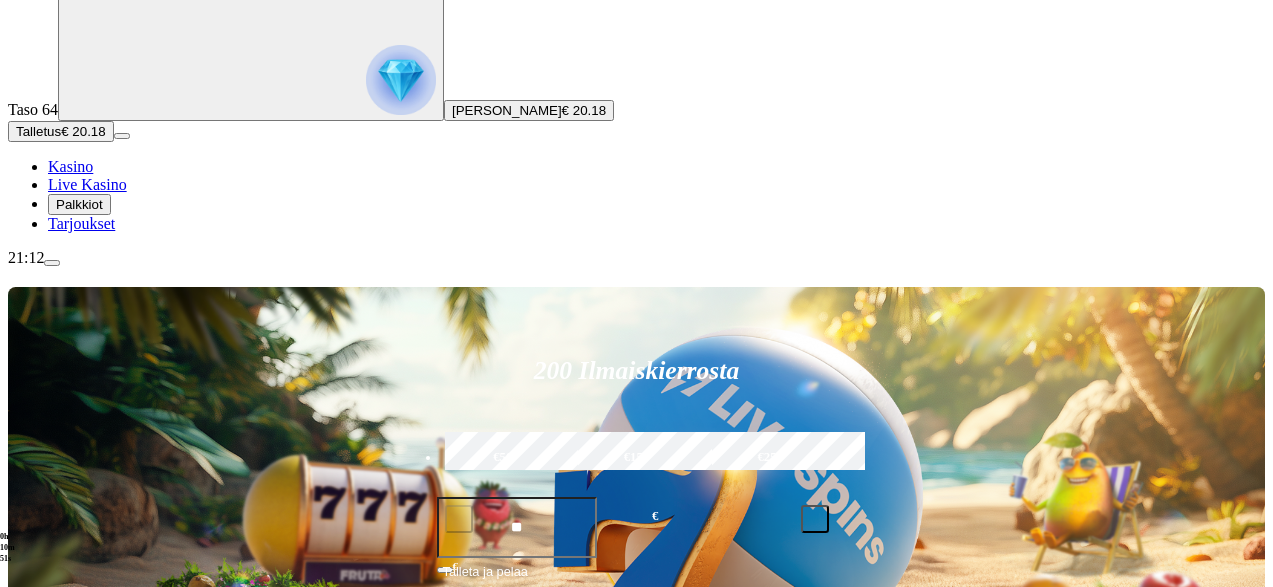 scroll, scrollTop: 0, scrollLeft: 0, axis: both 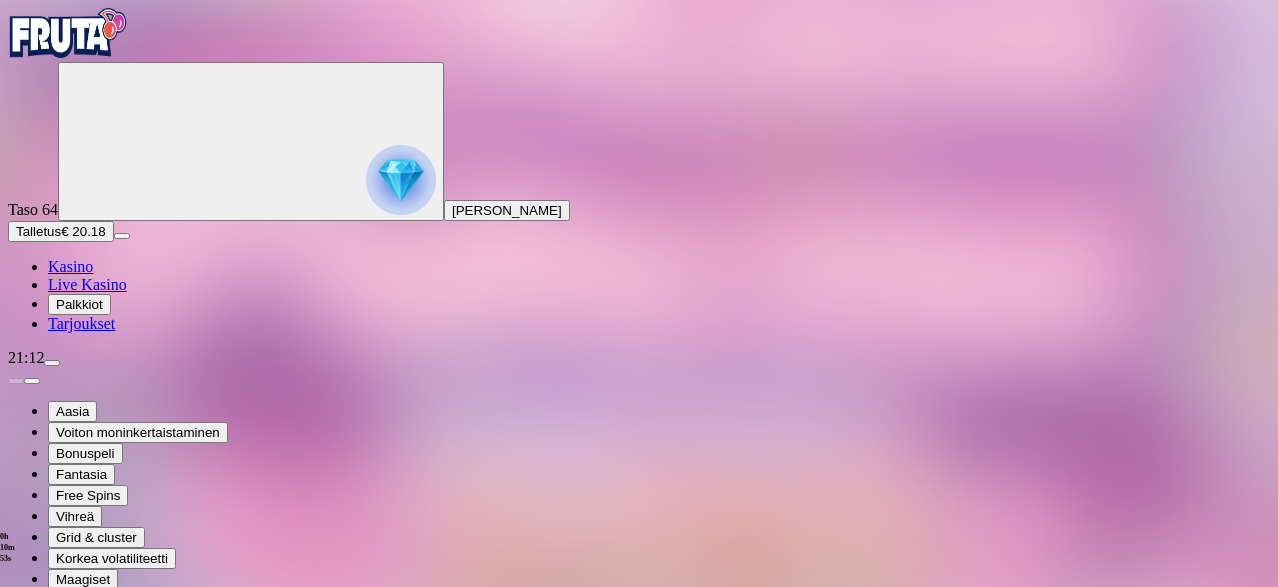 click at bounding box center (48, 862) 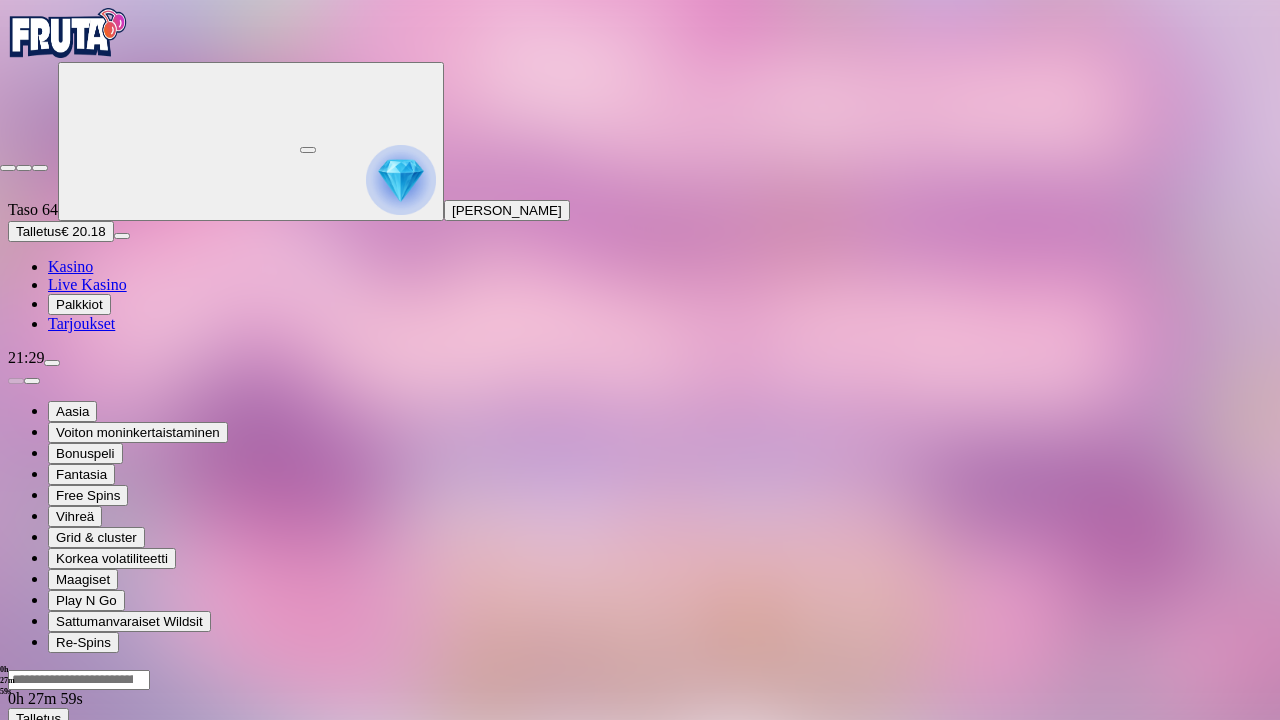 click at bounding box center [8, 168] 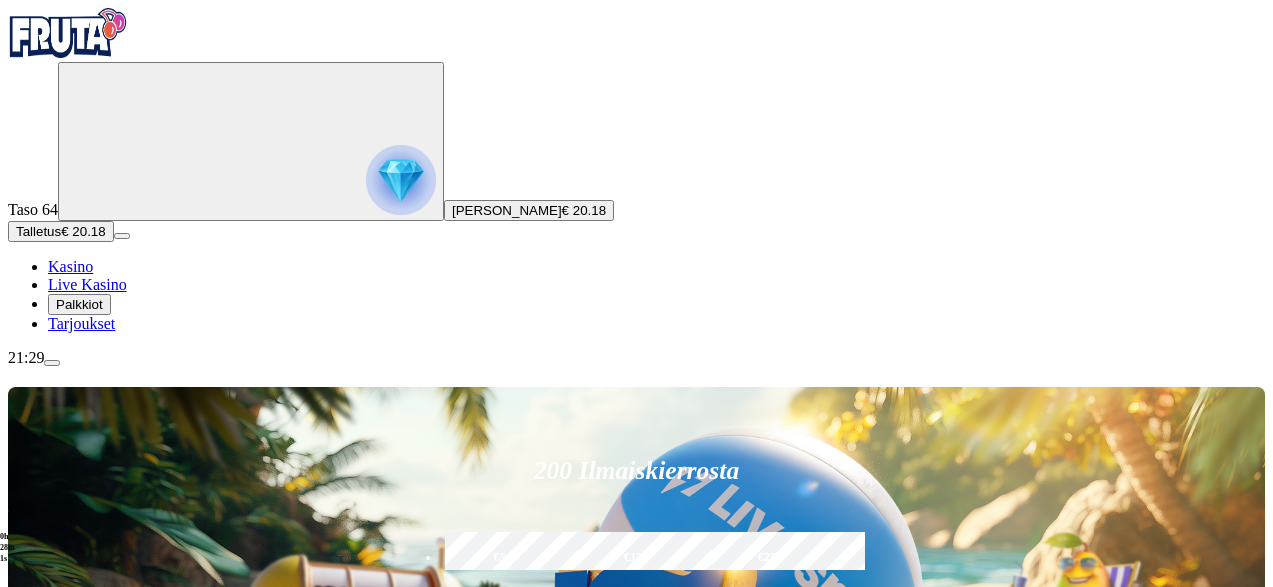 click at bounding box center (52, 363) 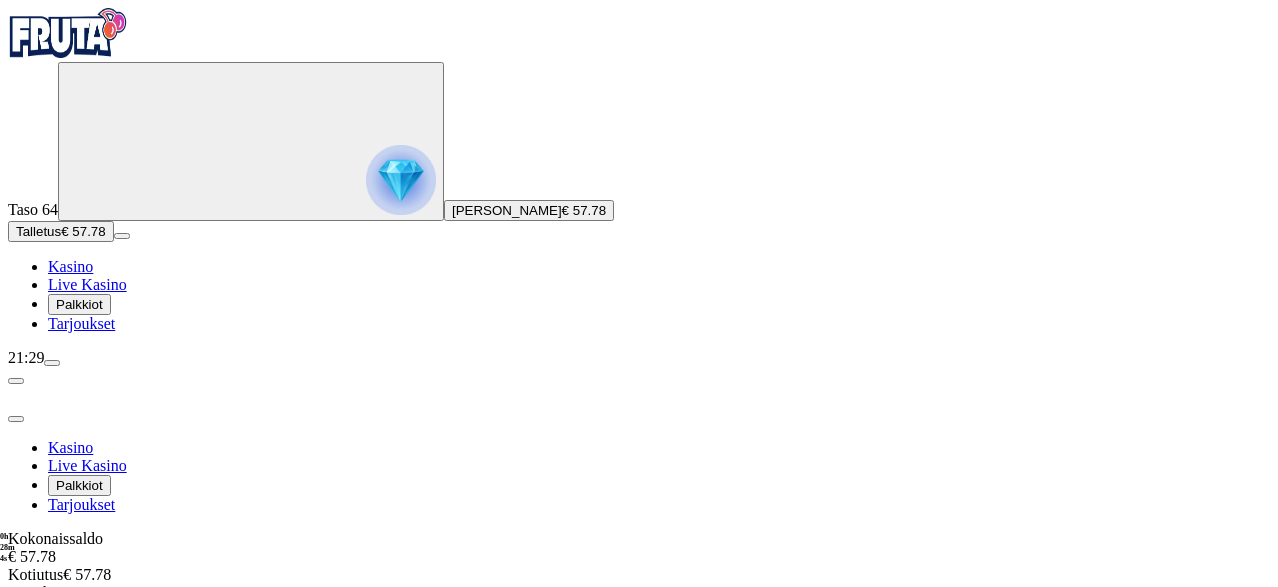 click on "Kotiutus" at bounding box center [40, 612] 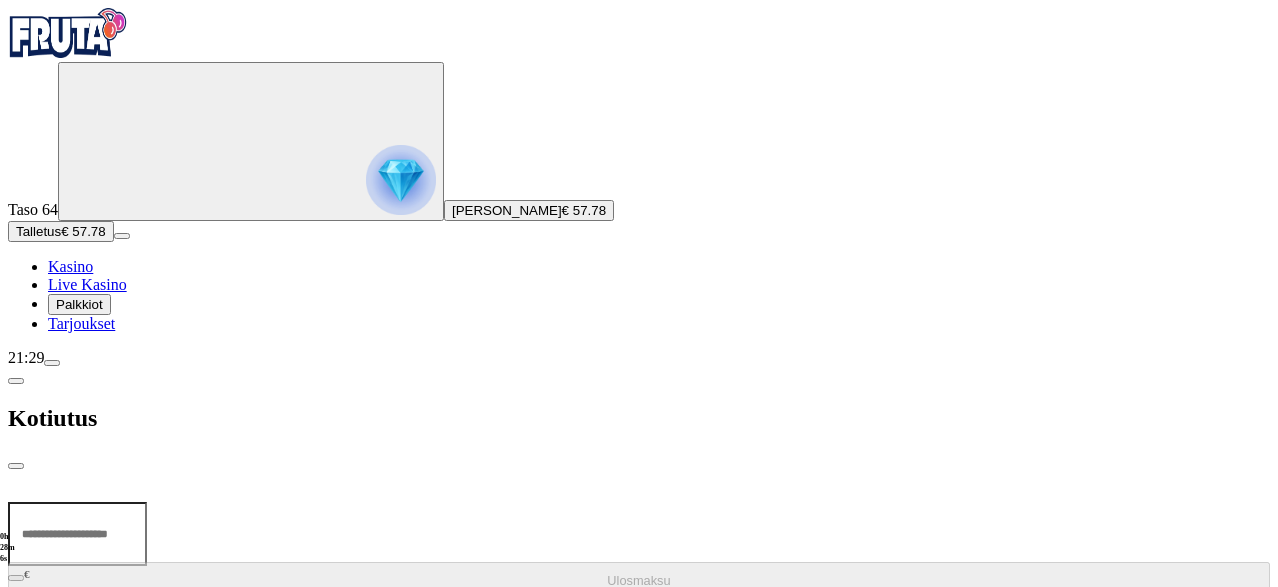 click at bounding box center [77, 534] 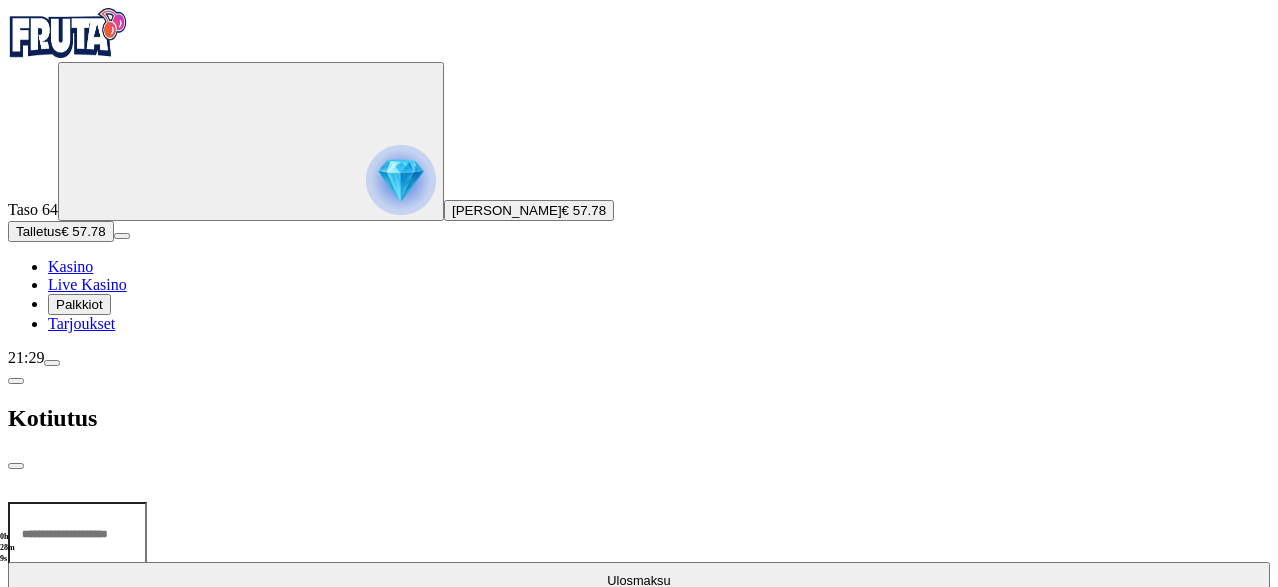 type on "**" 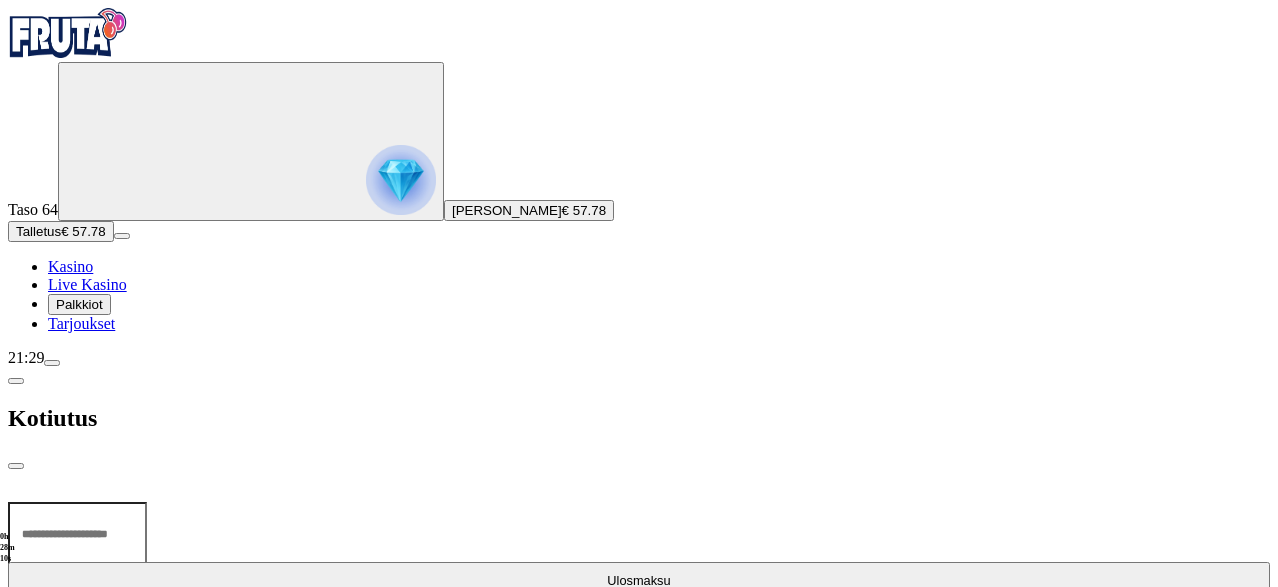 type 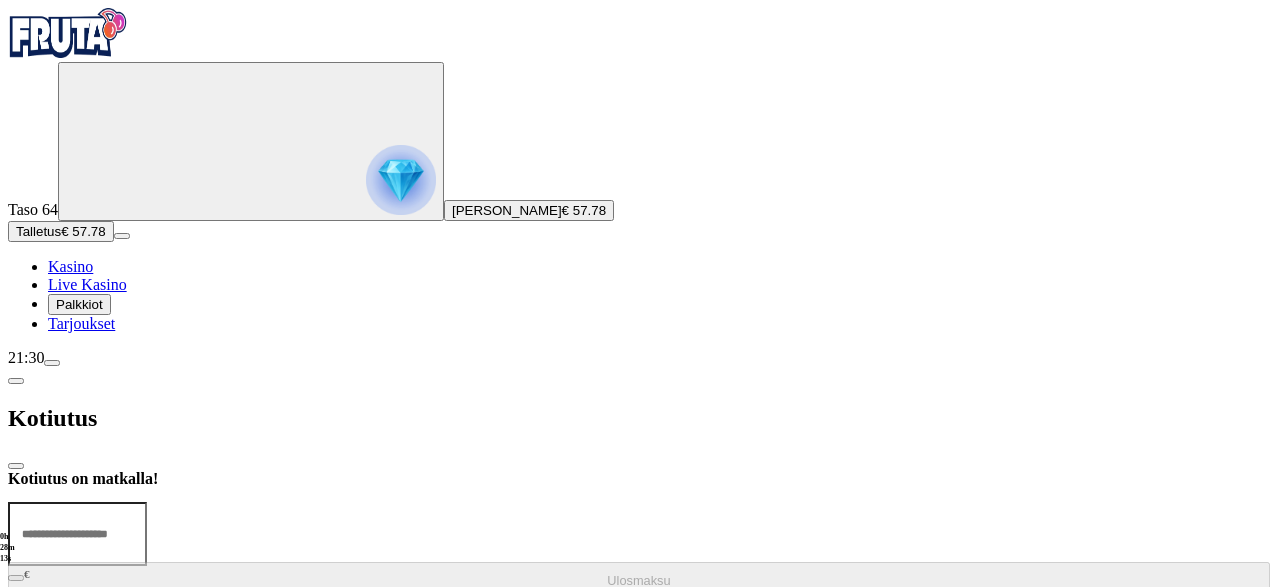 click at bounding box center (16, 466) 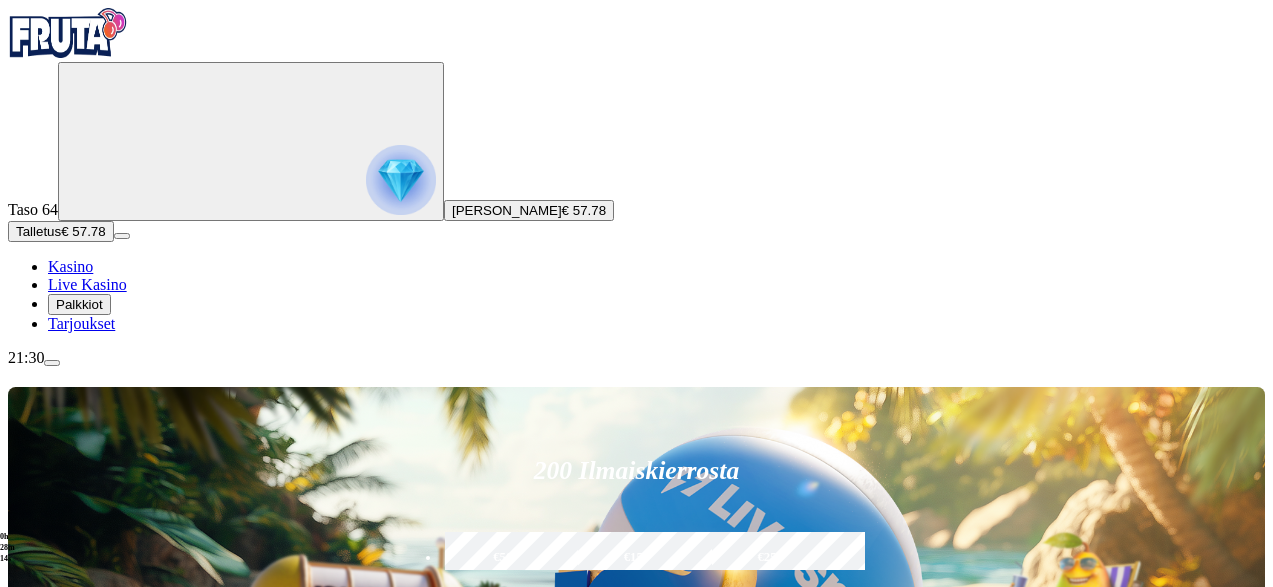 scroll, scrollTop: 100, scrollLeft: 0, axis: vertical 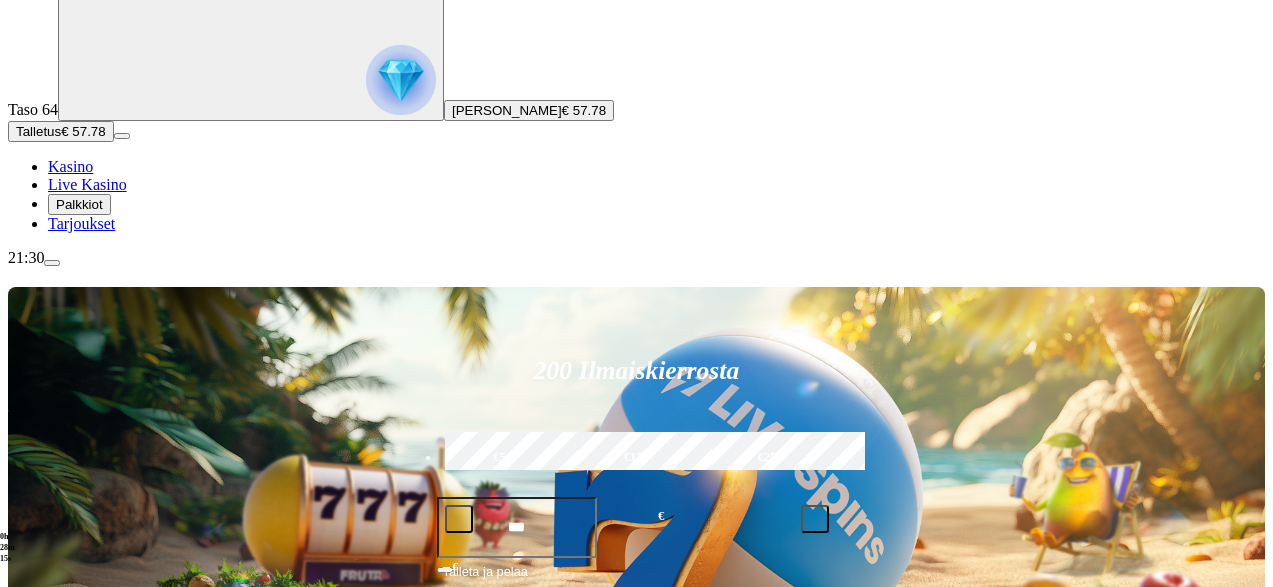 click at bounding box center (32, 969) 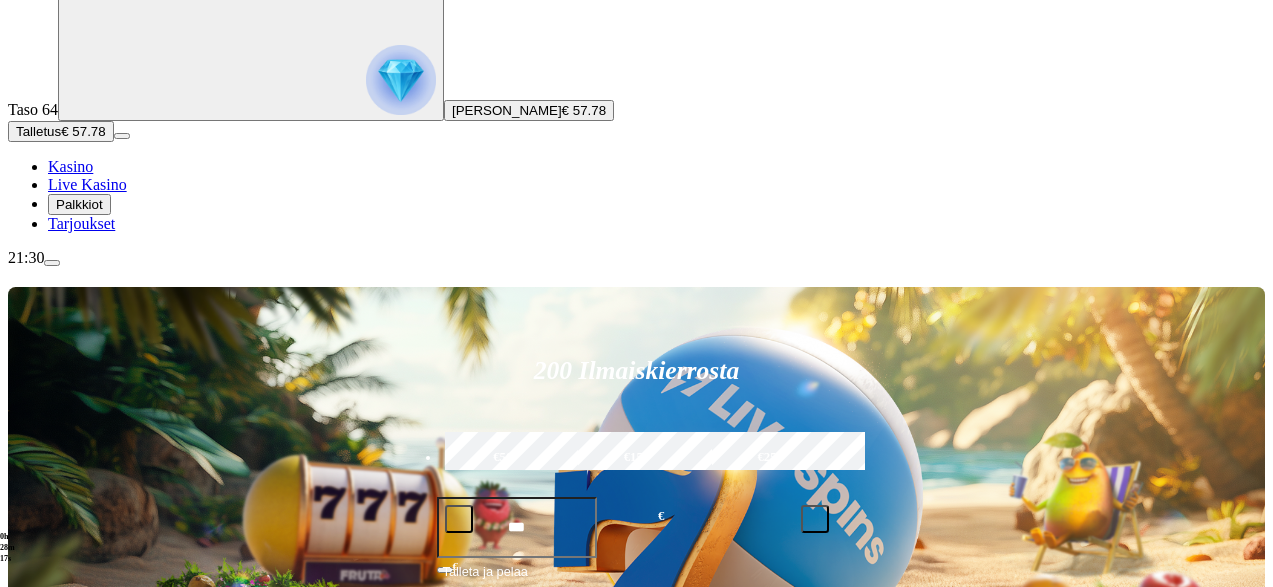click on "Pelaa nyt" at bounding box center (-532, 1588) 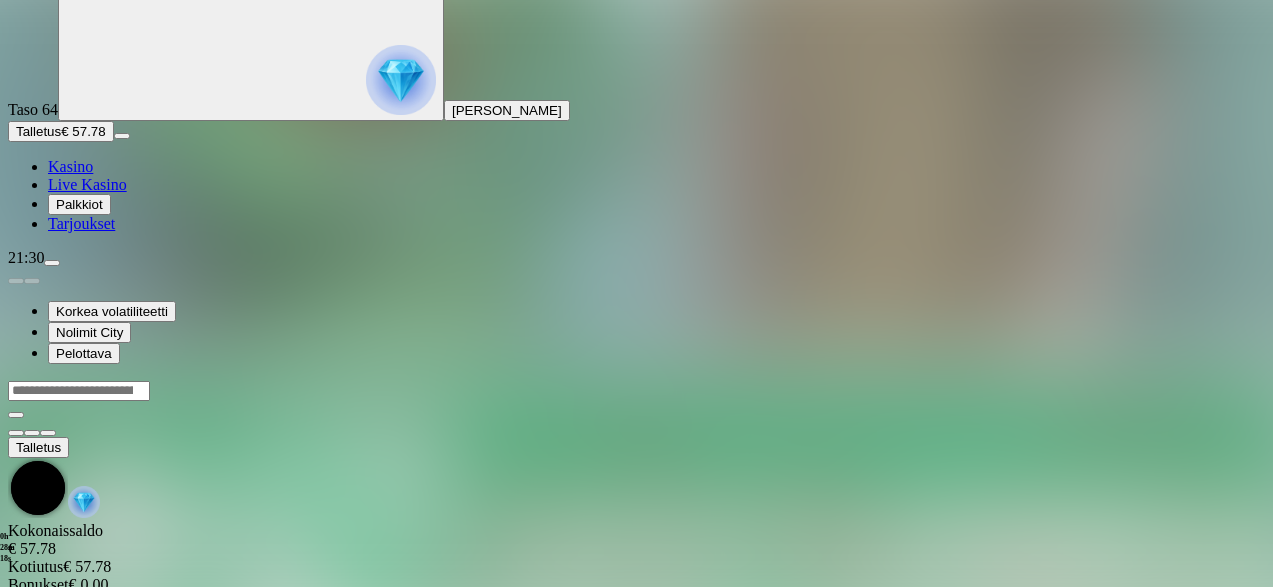 scroll, scrollTop: 0, scrollLeft: 0, axis: both 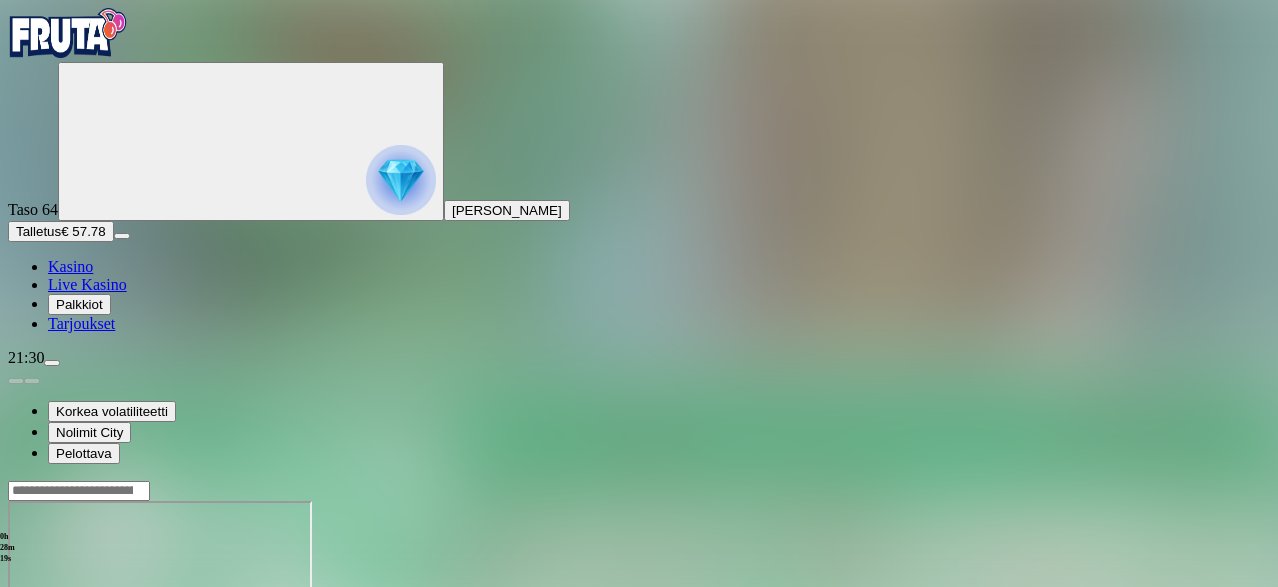 click at bounding box center (48, 673) 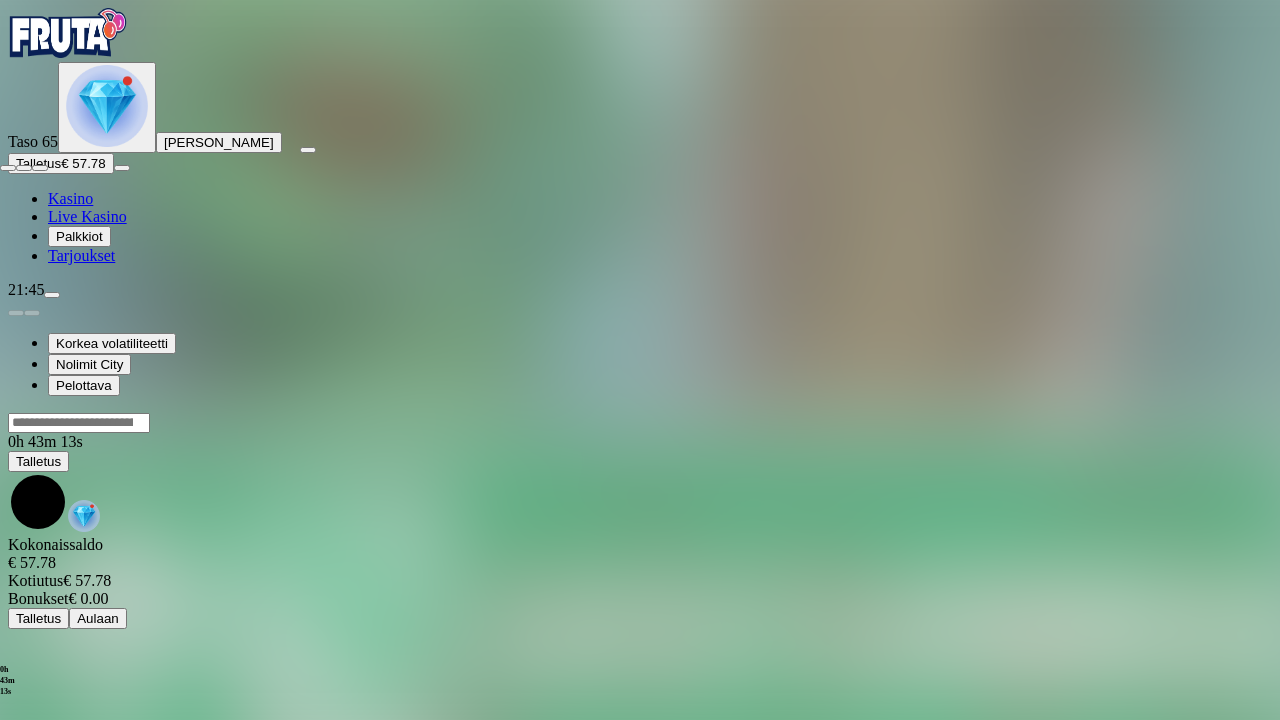 click at bounding box center [8, 168] 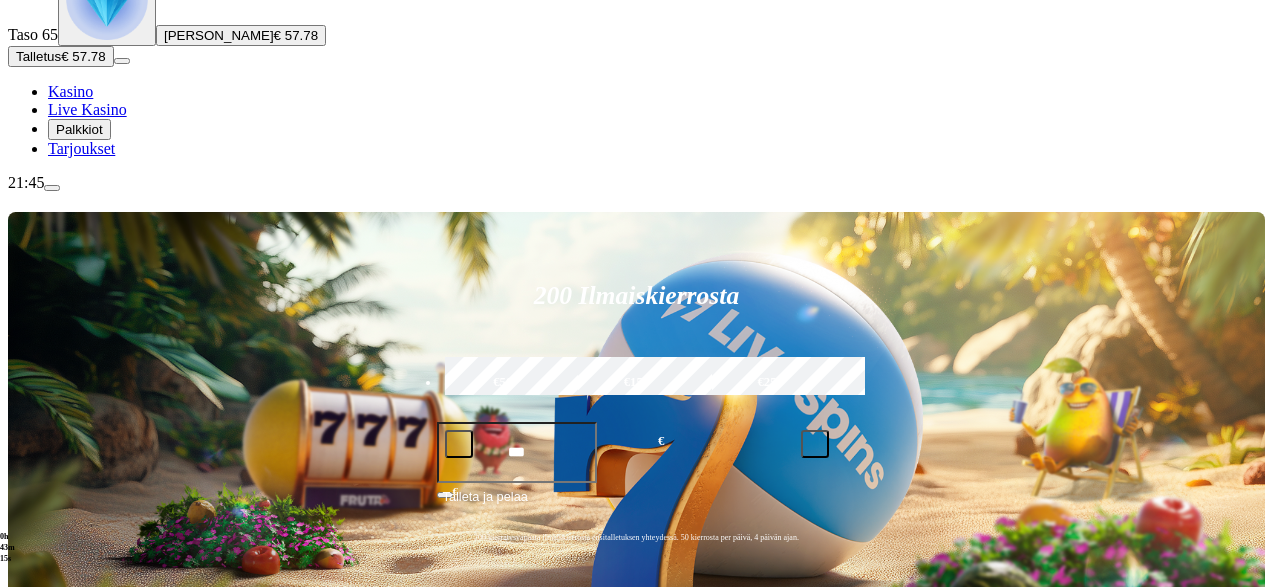 scroll, scrollTop: 100, scrollLeft: 0, axis: vertical 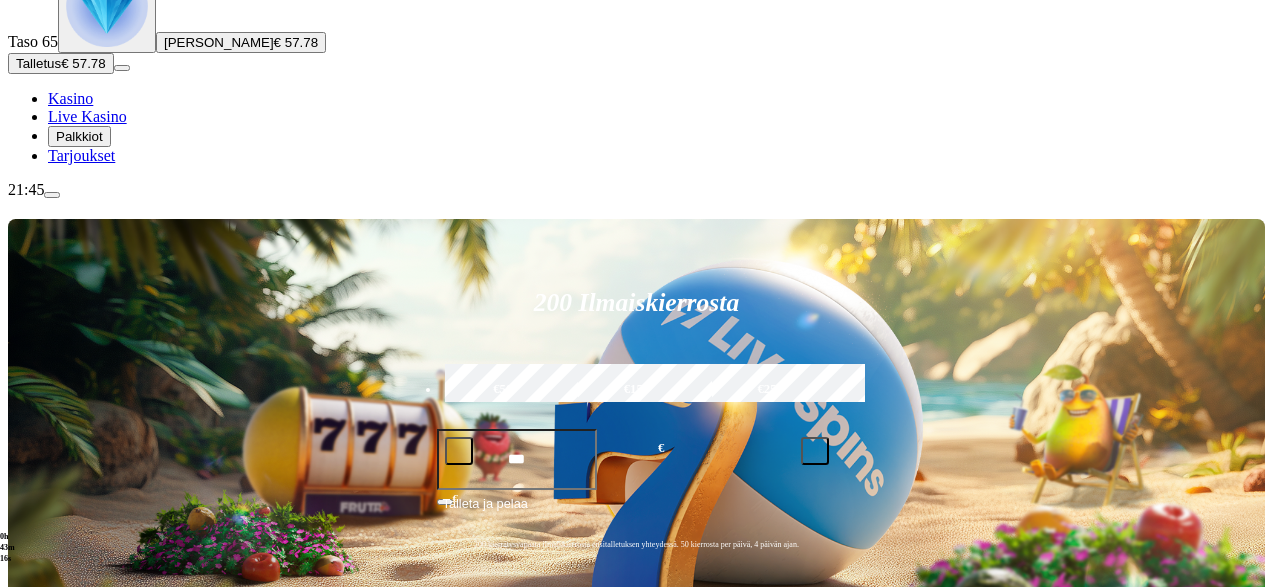 click on "Pelaa nyt" at bounding box center (77, 1042) 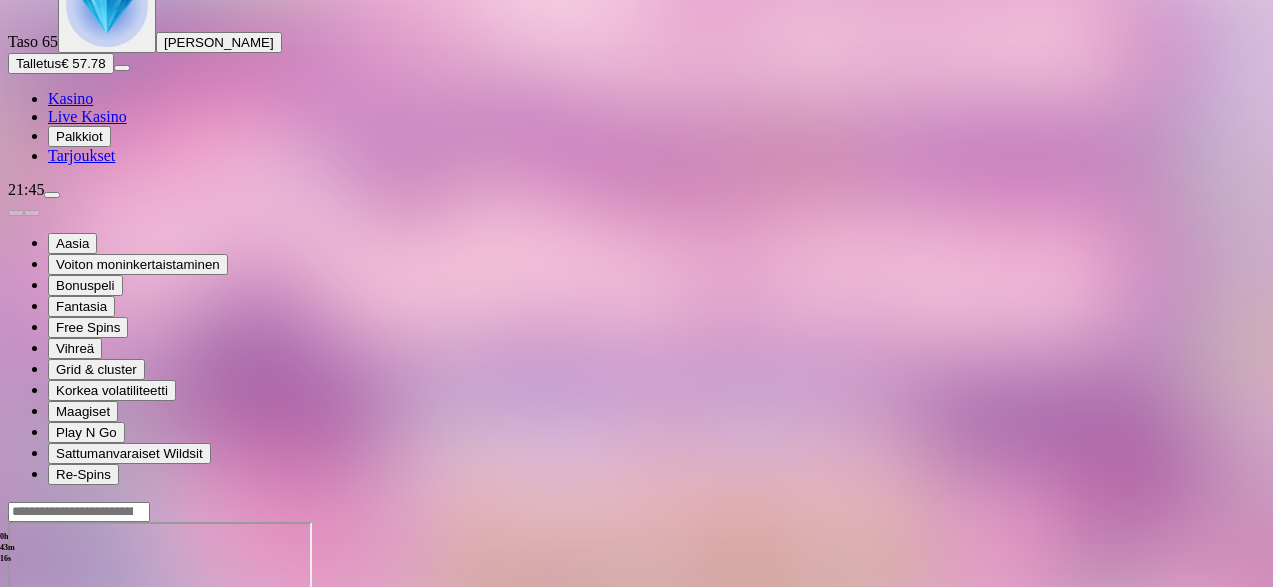 scroll, scrollTop: 0, scrollLeft: 0, axis: both 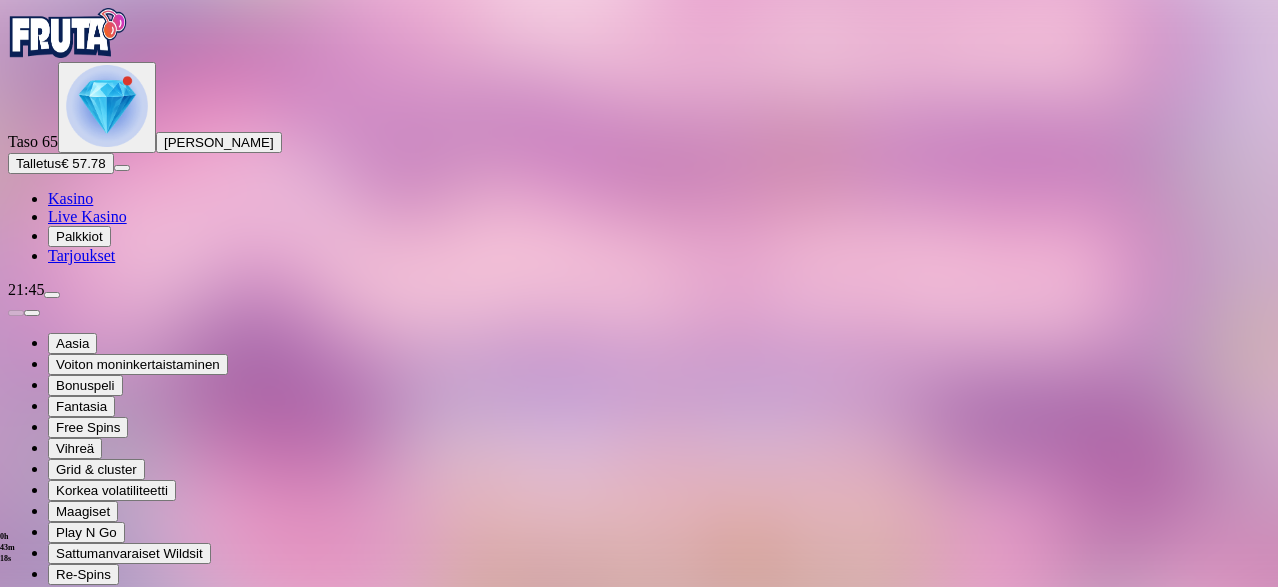 click at bounding box center [48, 794] 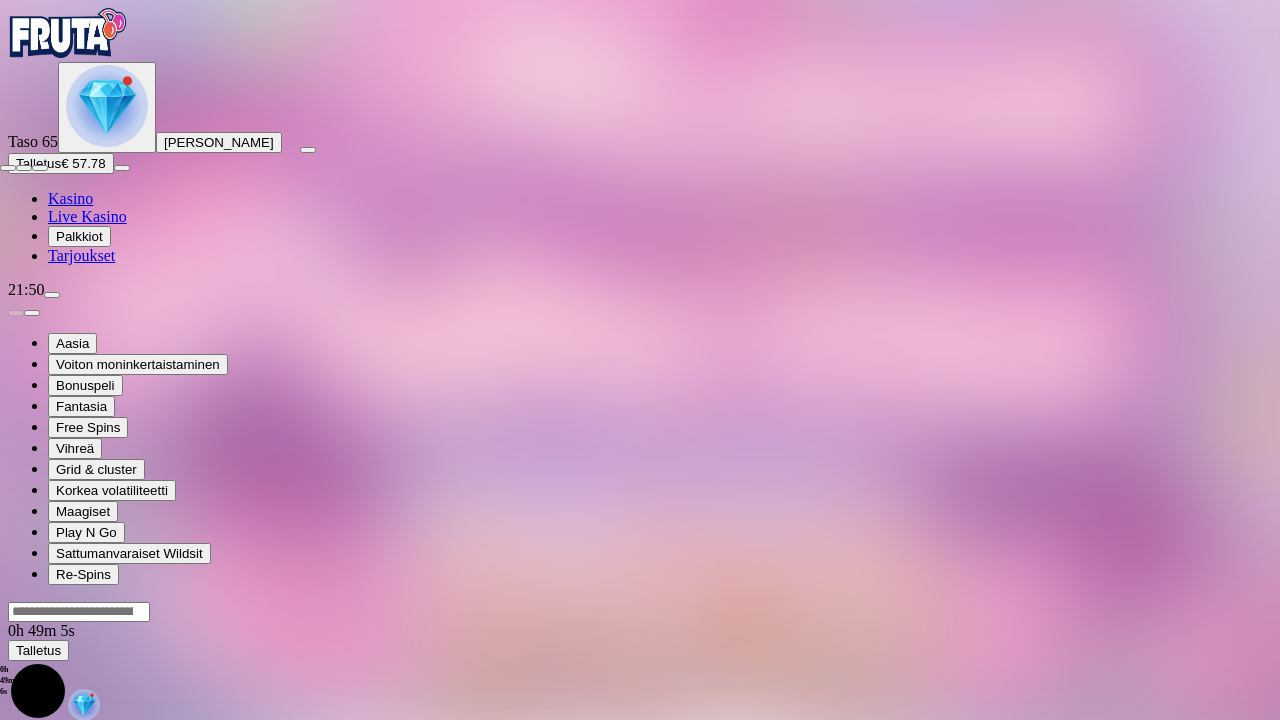 click at bounding box center (8, 168) 